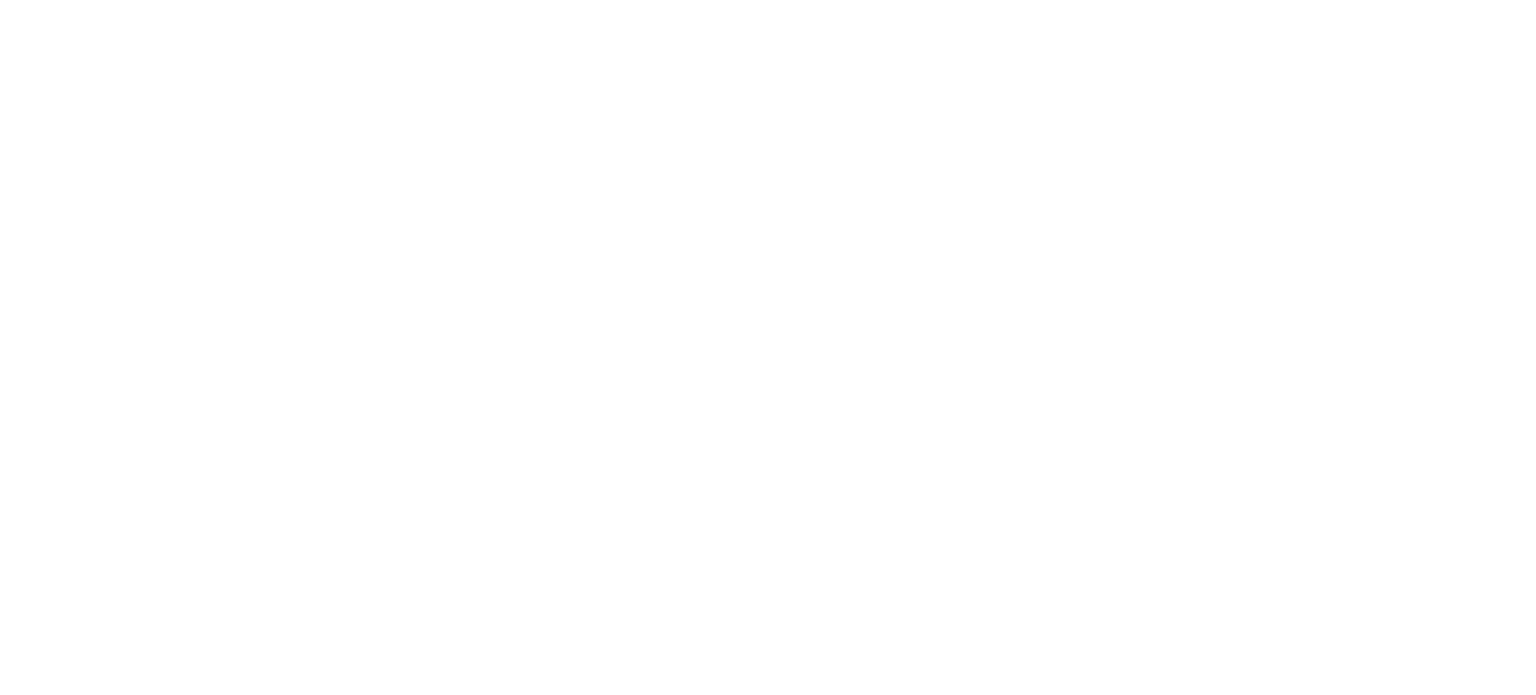 scroll, scrollTop: 0, scrollLeft: 0, axis: both 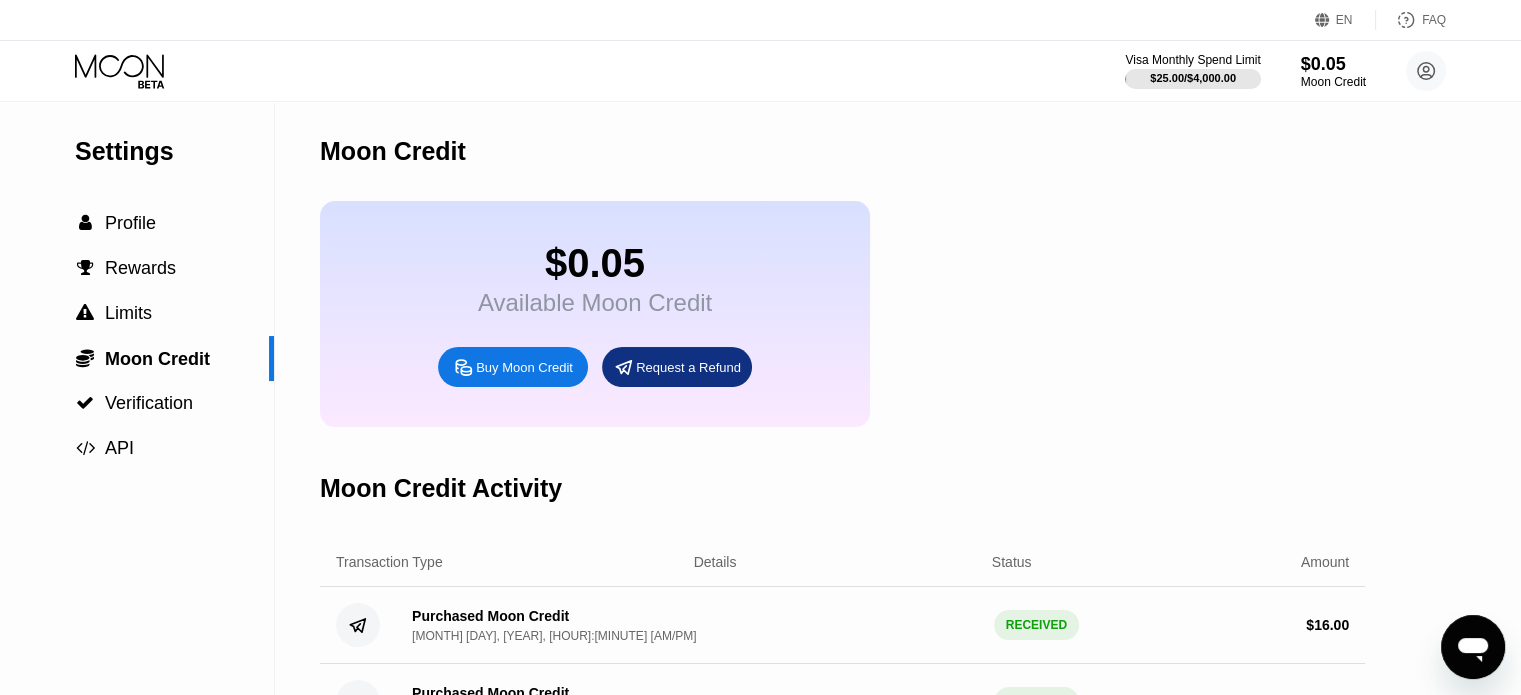 click on "Buy Moon Credit" at bounding box center (513, 367) 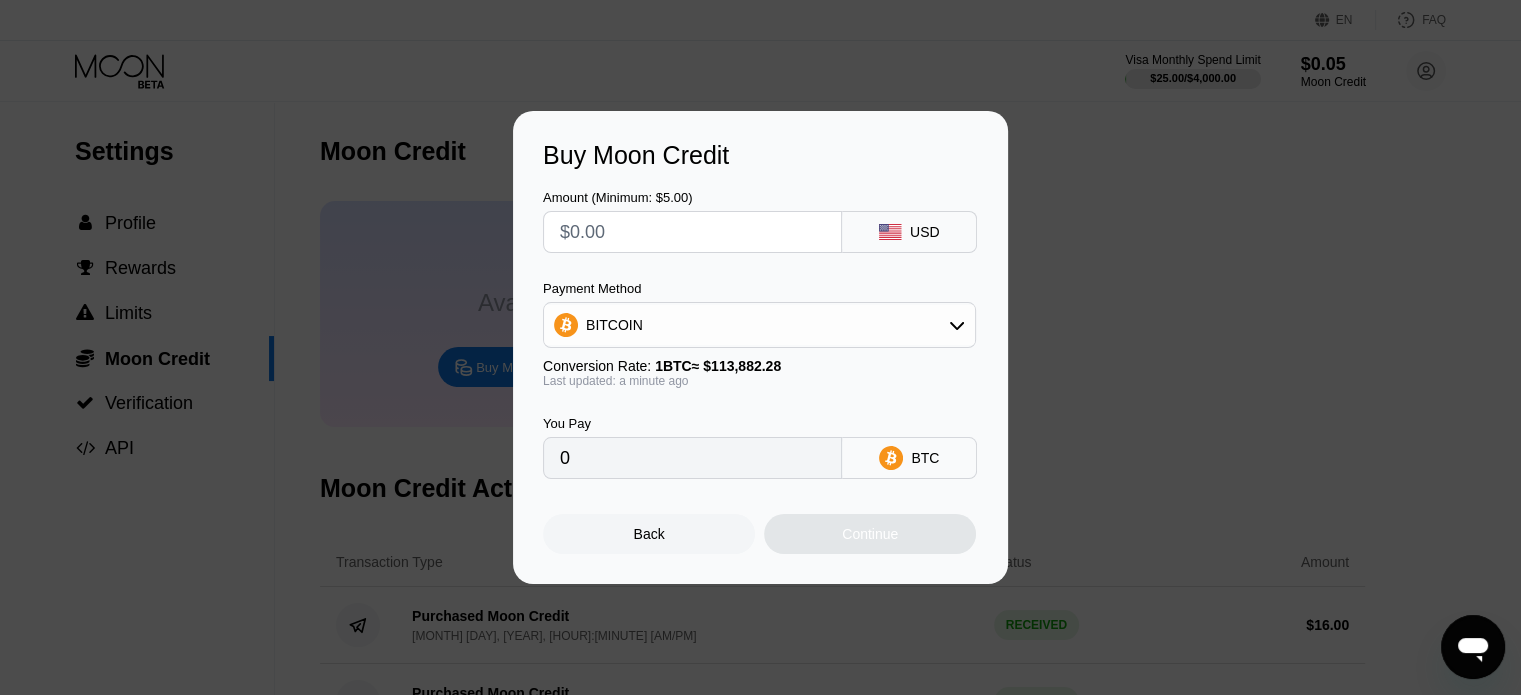 click at bounding box center (692, 232) 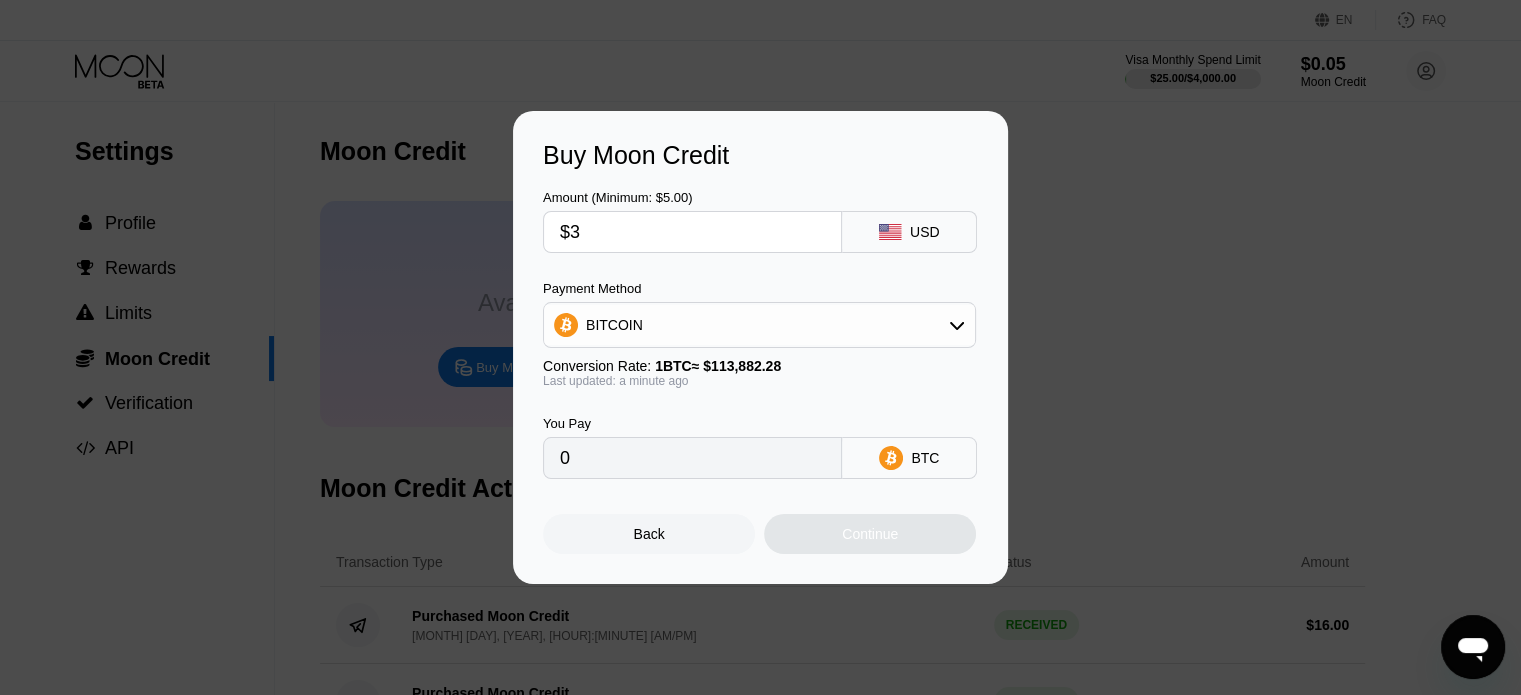 type on "$30" 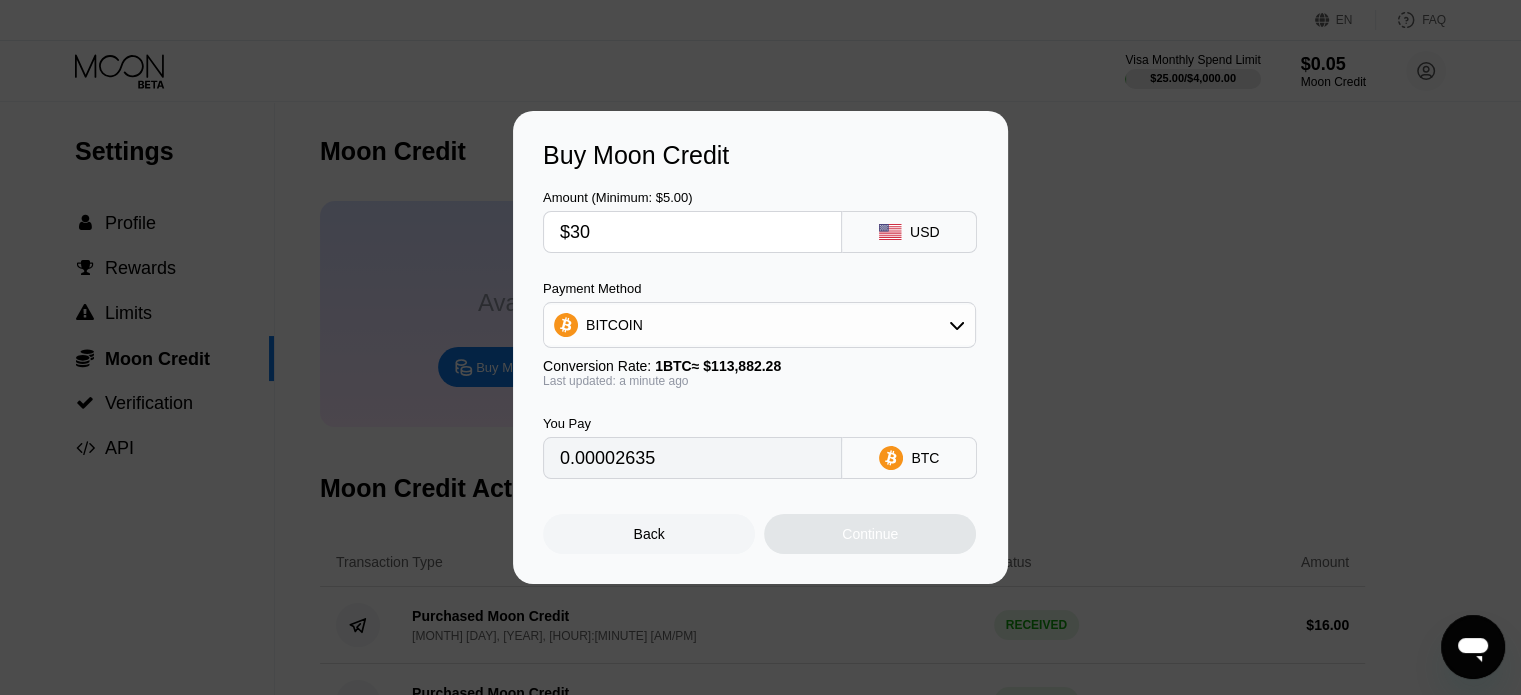 type on "0.00026343" 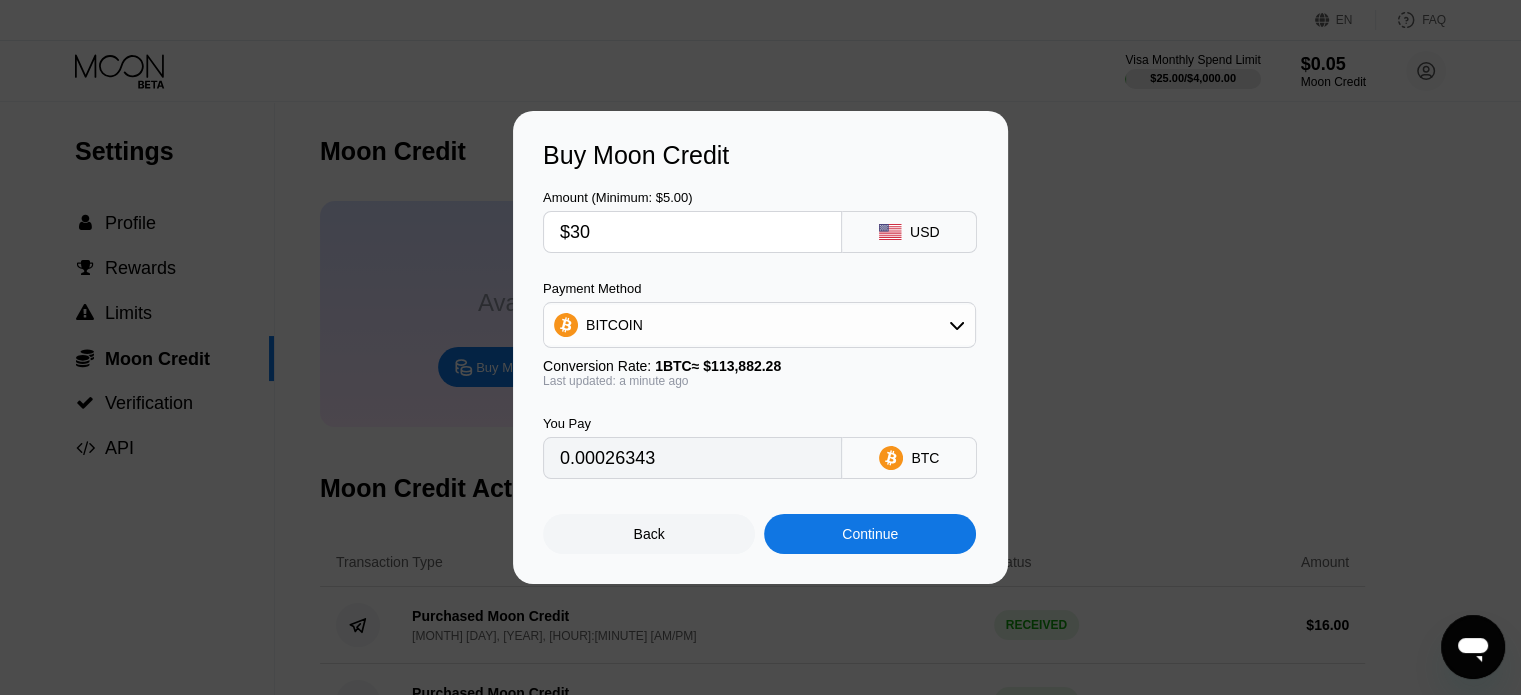 type on "$30" 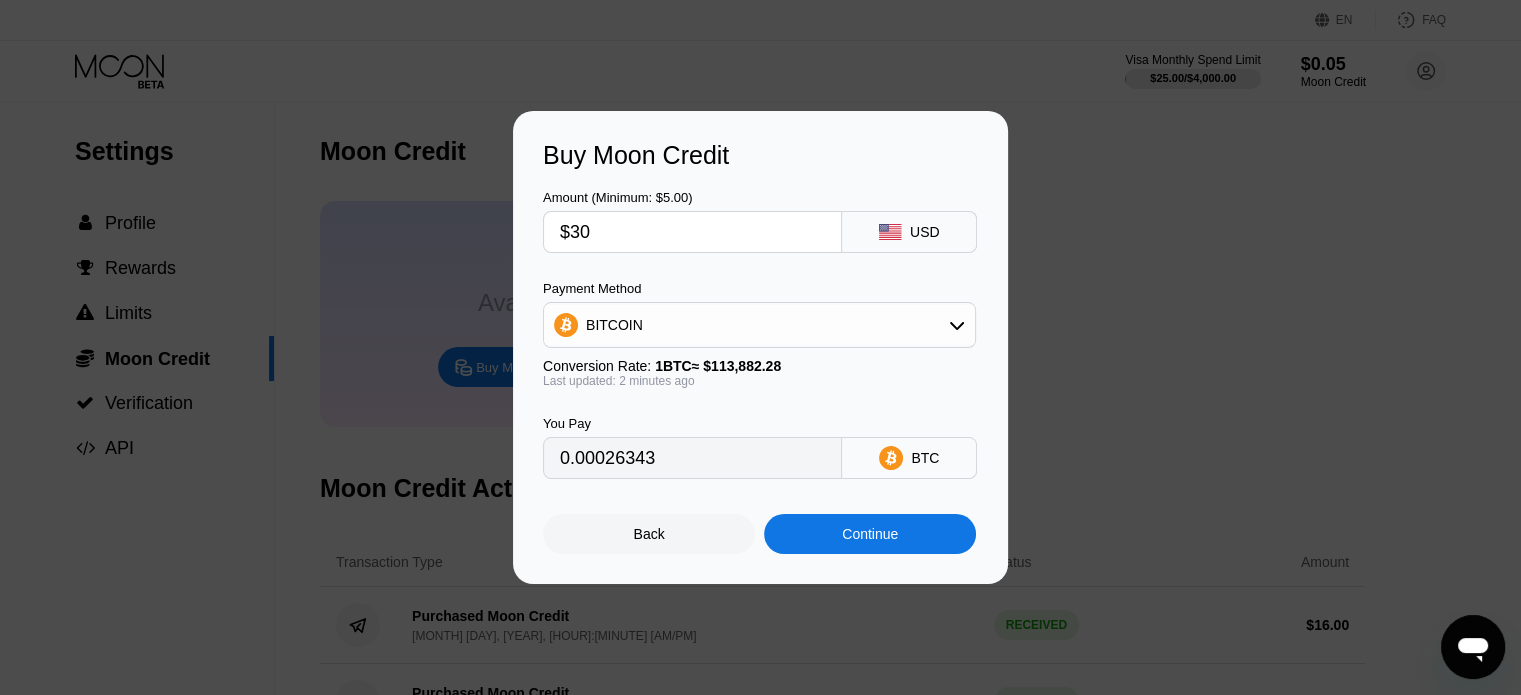 click on "Continue" at bounding box center [870, 534] 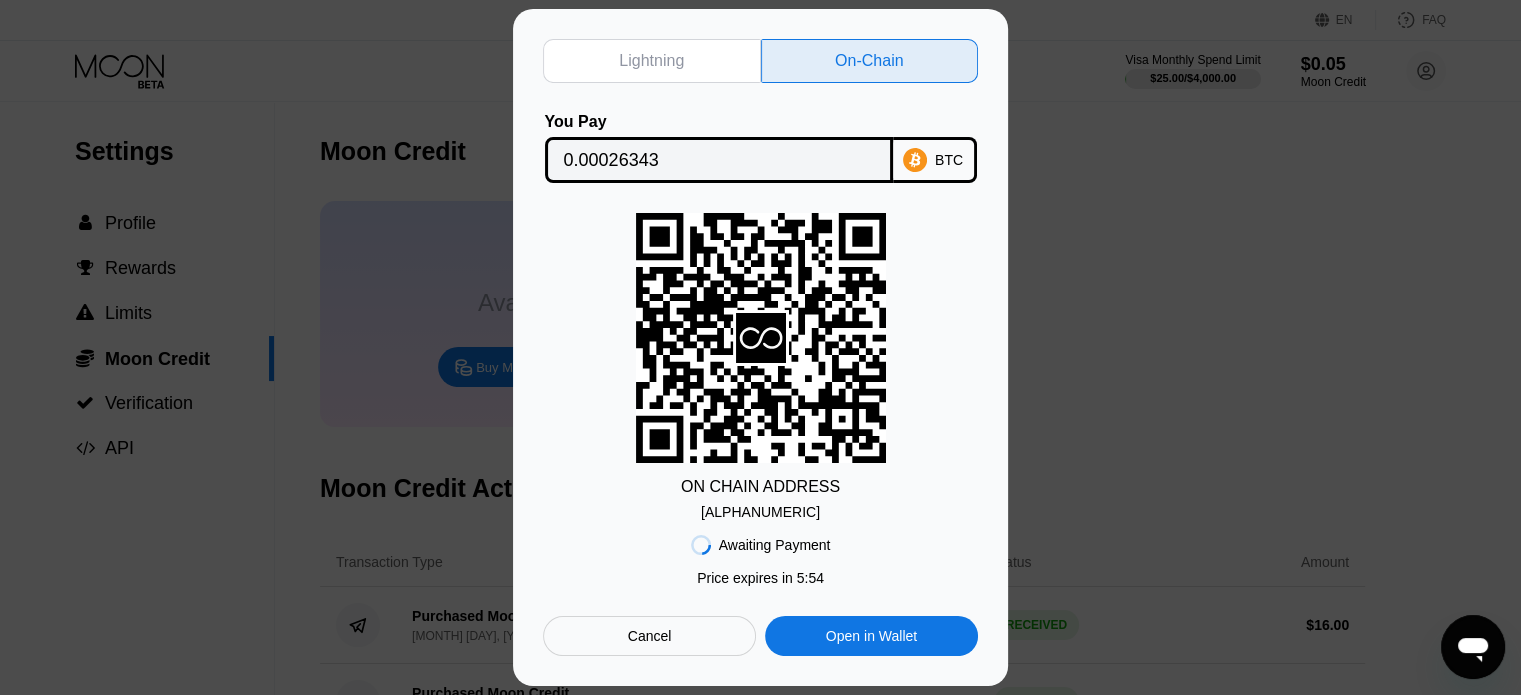 click on "bc1q80heyuptrep...3x5vld8tp2t2njf" at bounding box center [760, 512] 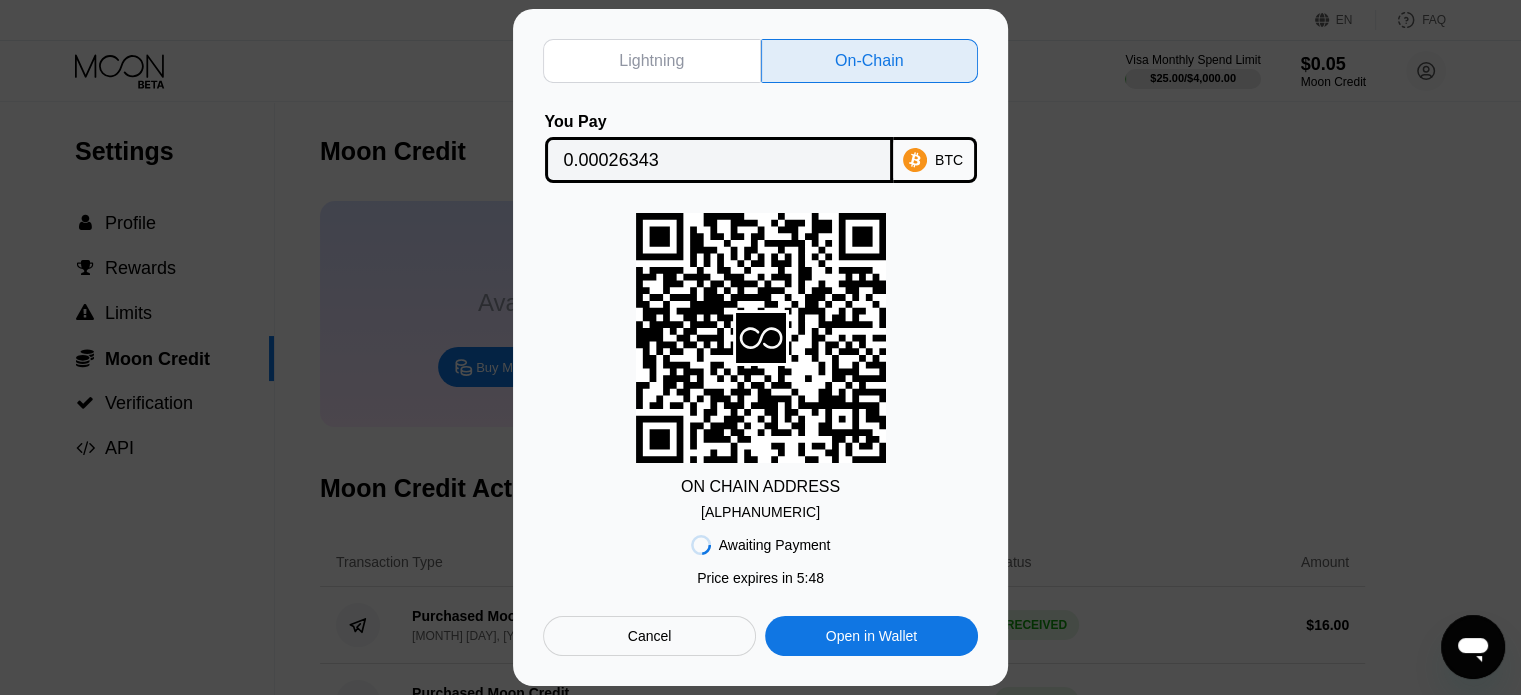 click on "BTC" at bounding box center [935, 160] 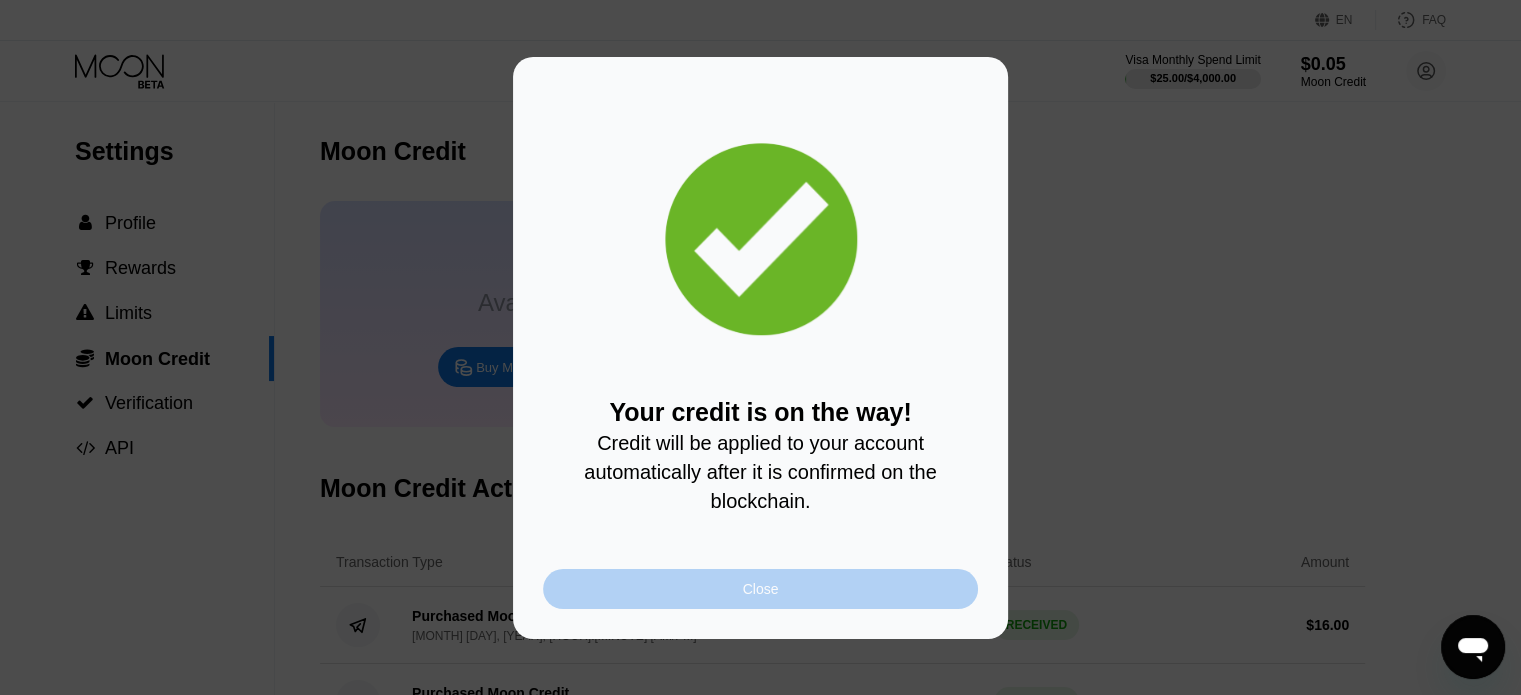 click on "Close" at bounding box center [760, 589] 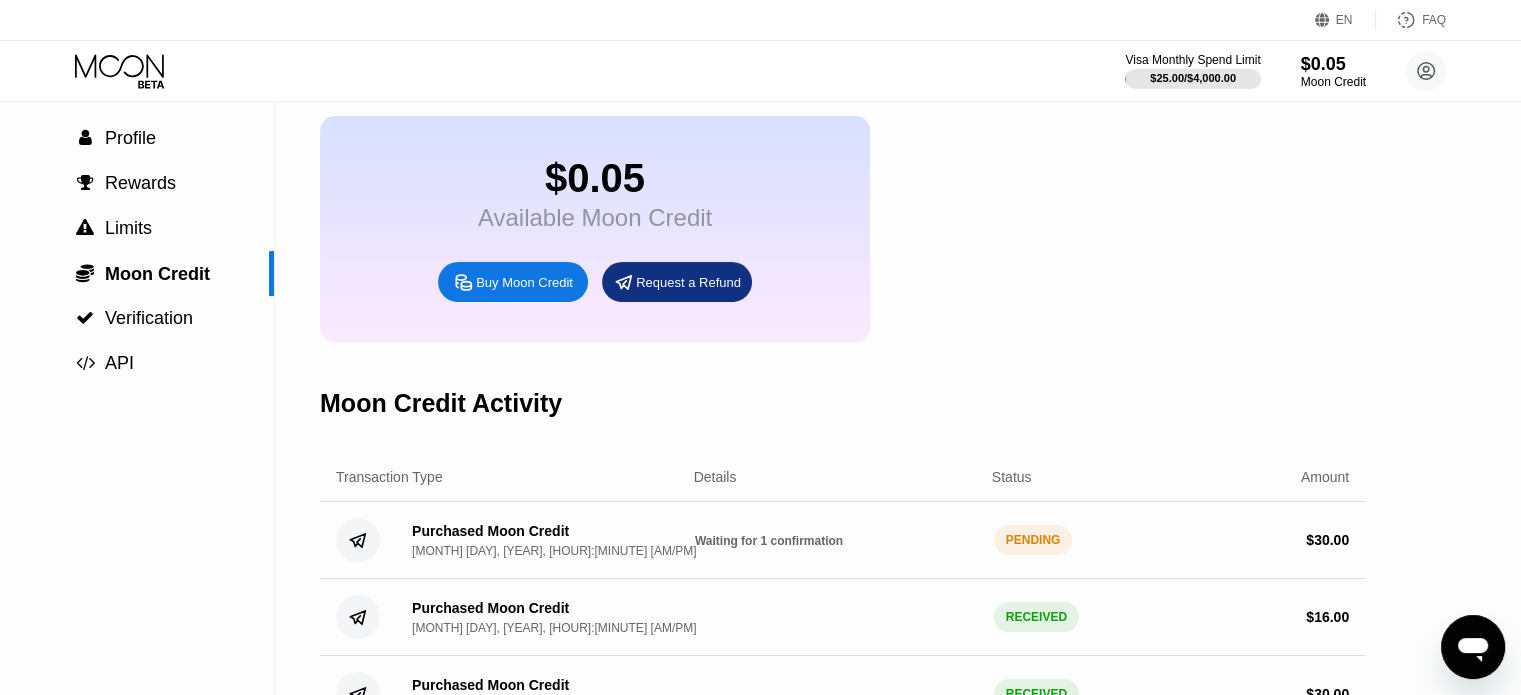 scroll, scrollTop: 0, scrollLeft: 0, axis: both 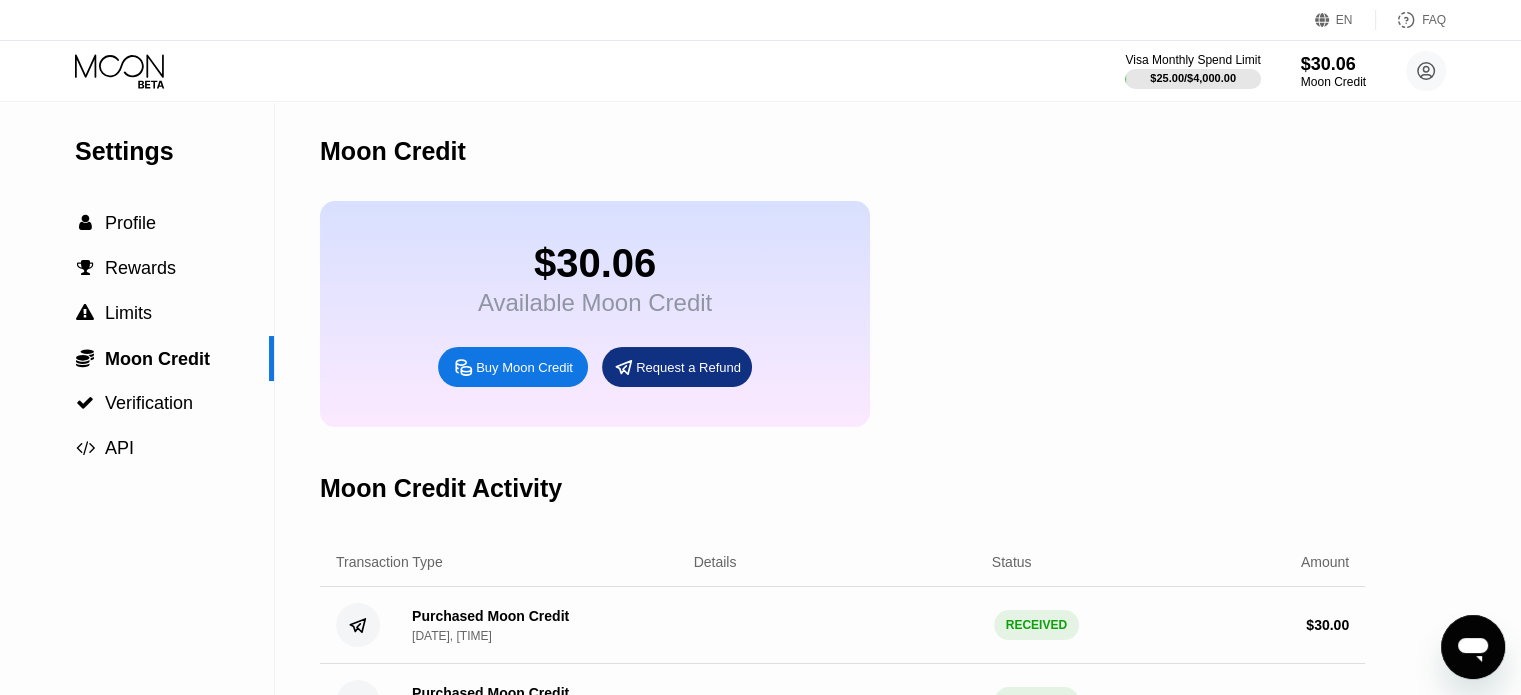 click 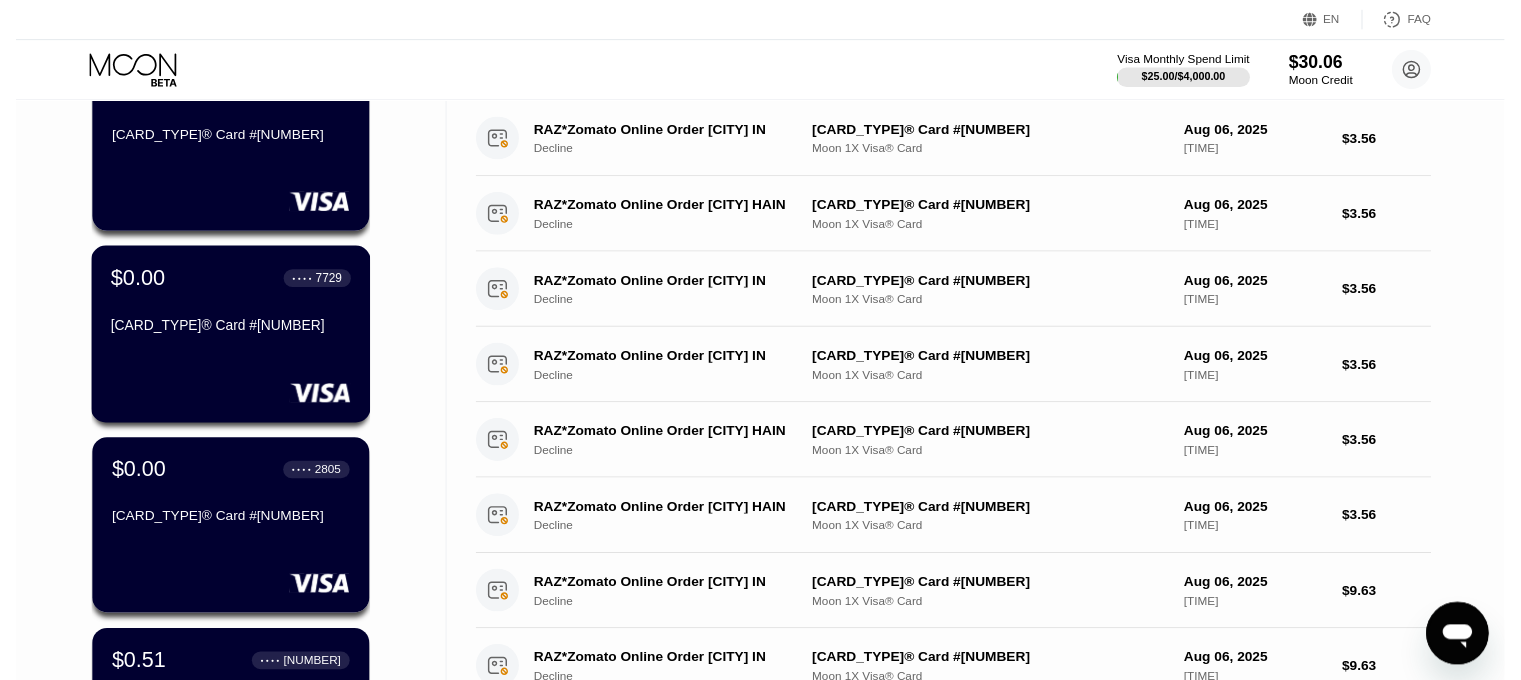 scroll, scrollTop: 0, scrollLeft: 0, axis: both 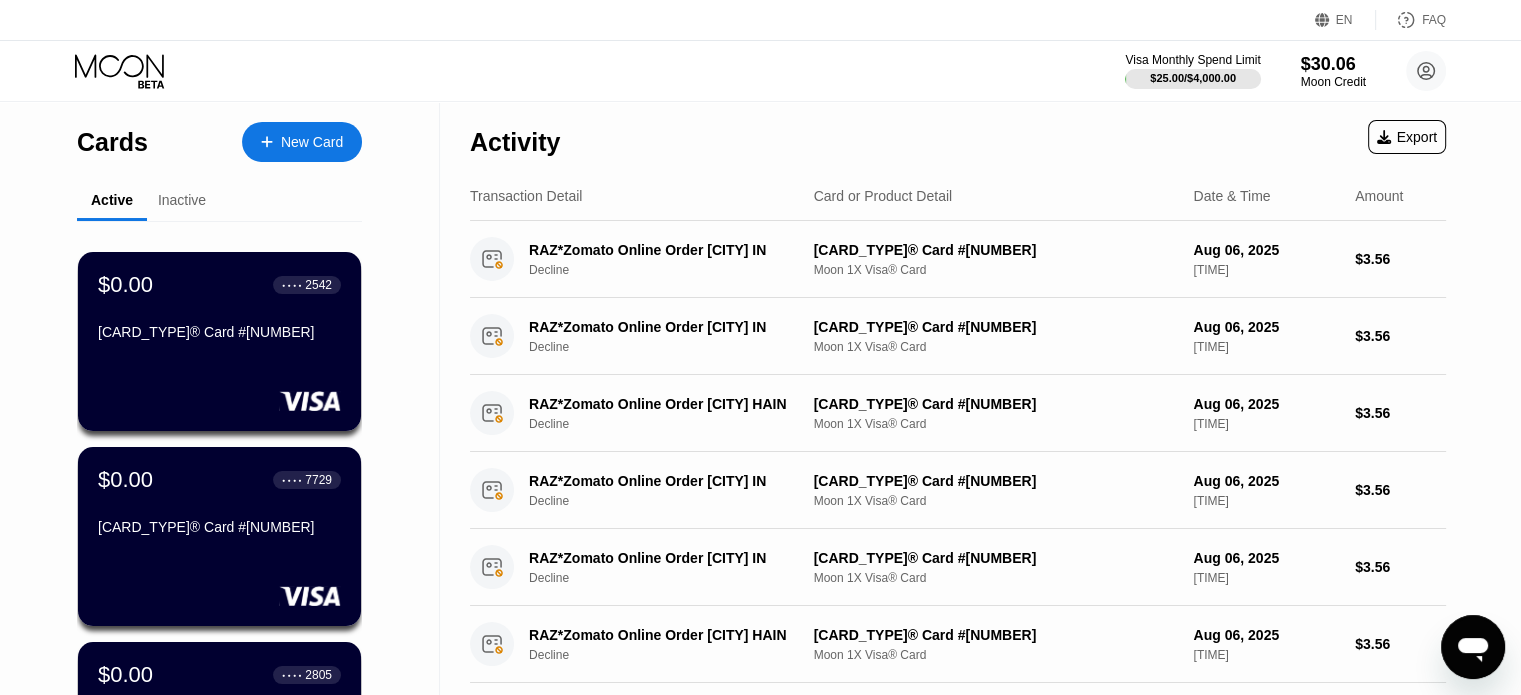 click on "New Card" at bounding box center [312, 142] 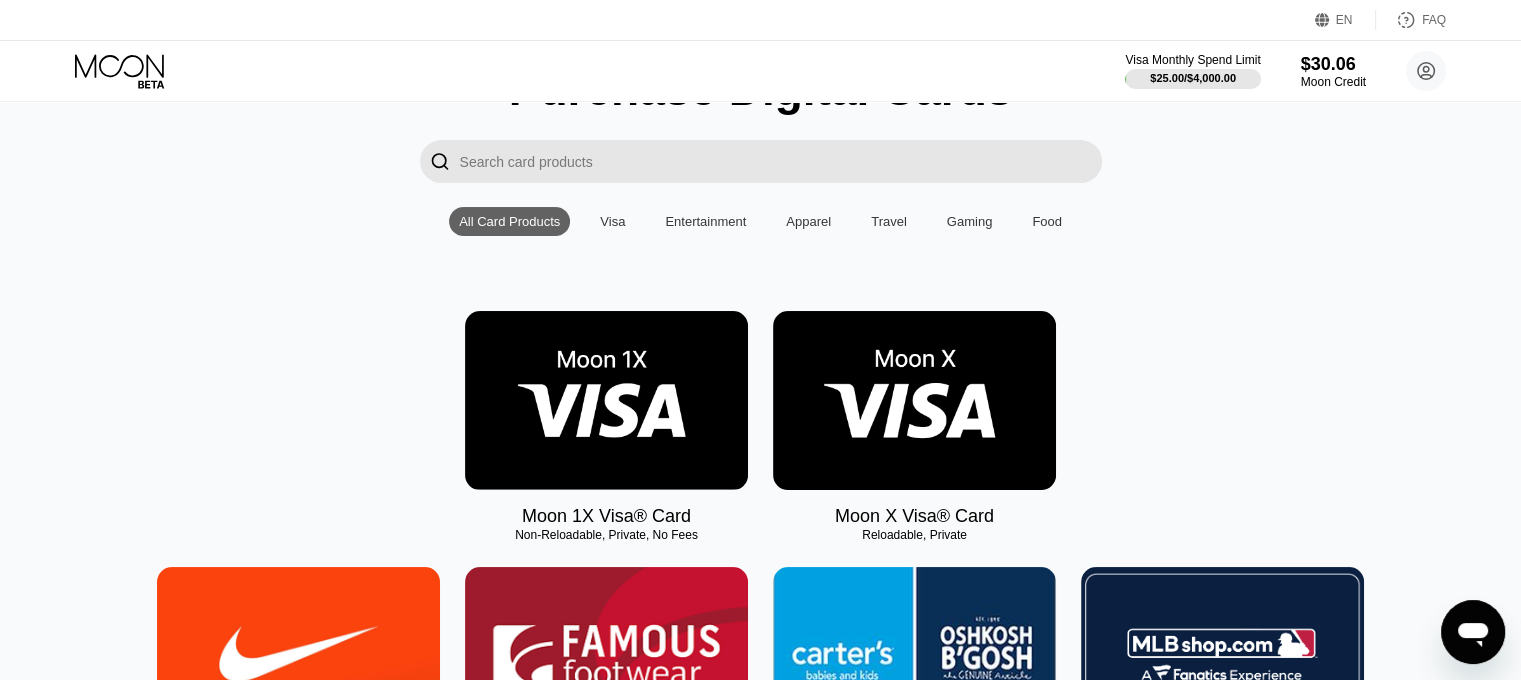 scroll, scrollTop: 200, scrollLeft: 0, axis: vertical 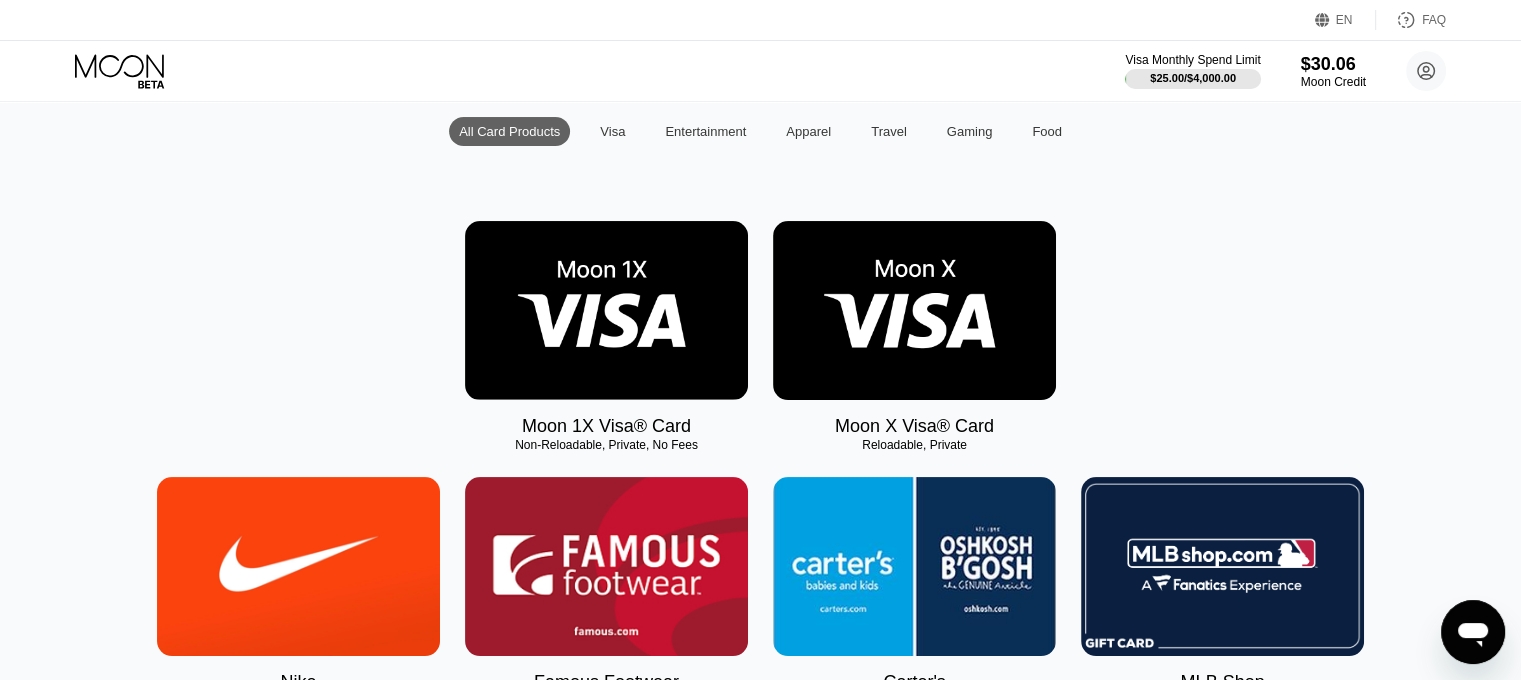 click at bounding box center (606, 310) 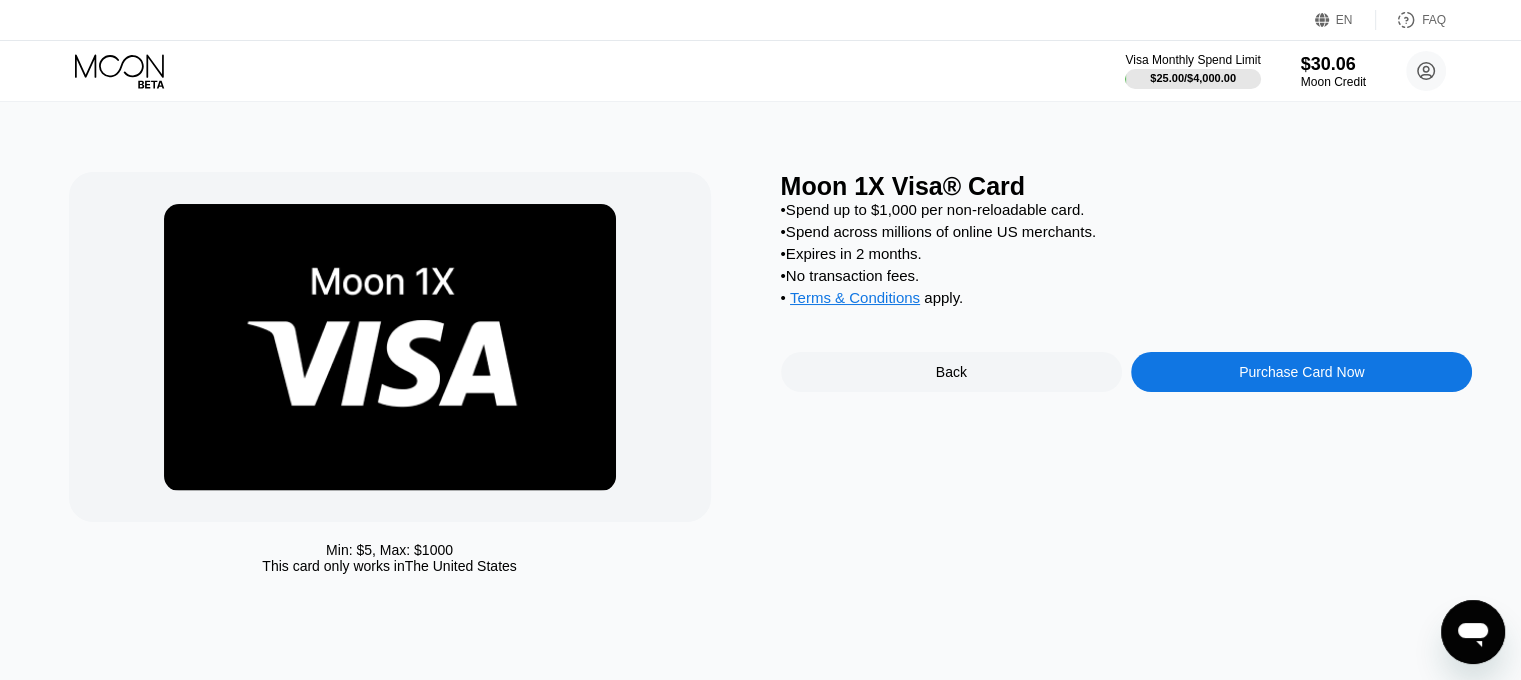 scroll, scrollTop: 0, scrollLeft: 0, axis: both 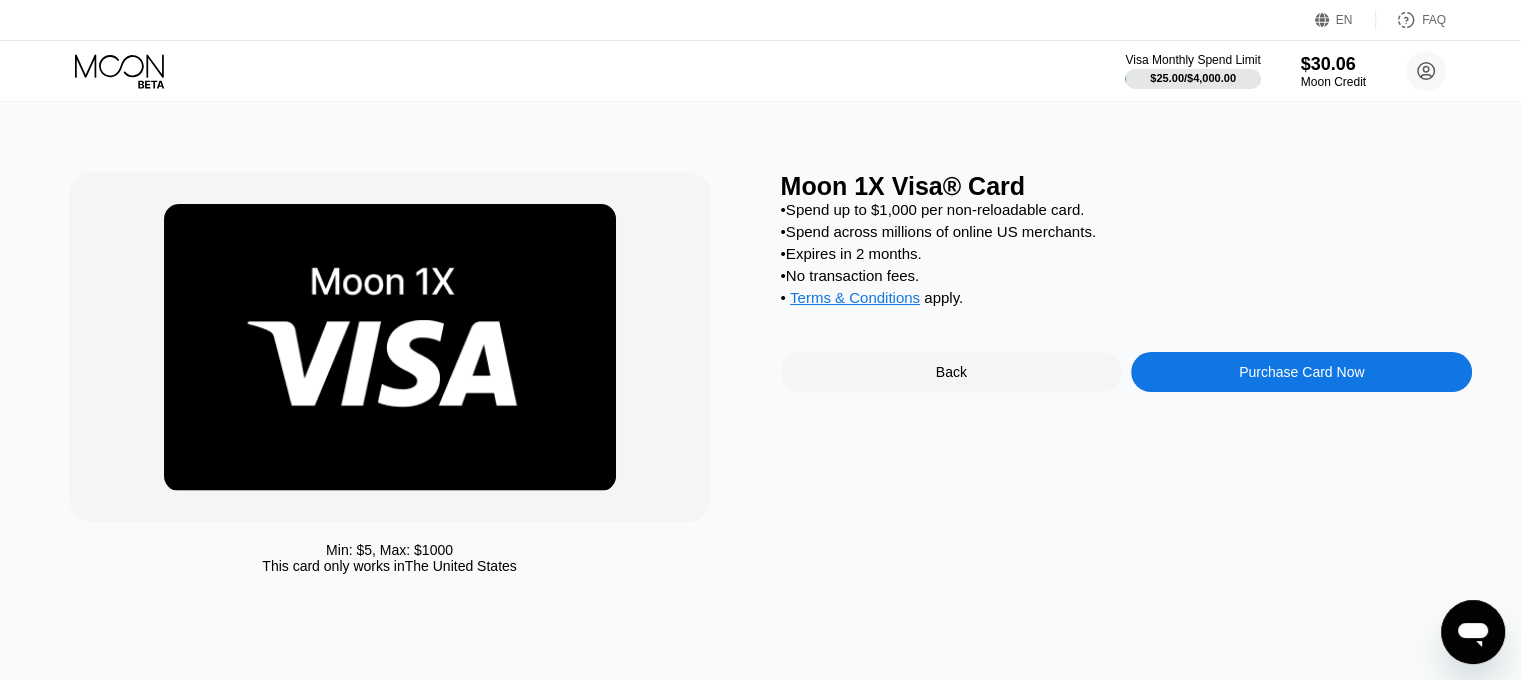 click on "Purchase Card Now" at bounding box center (1301, 372) 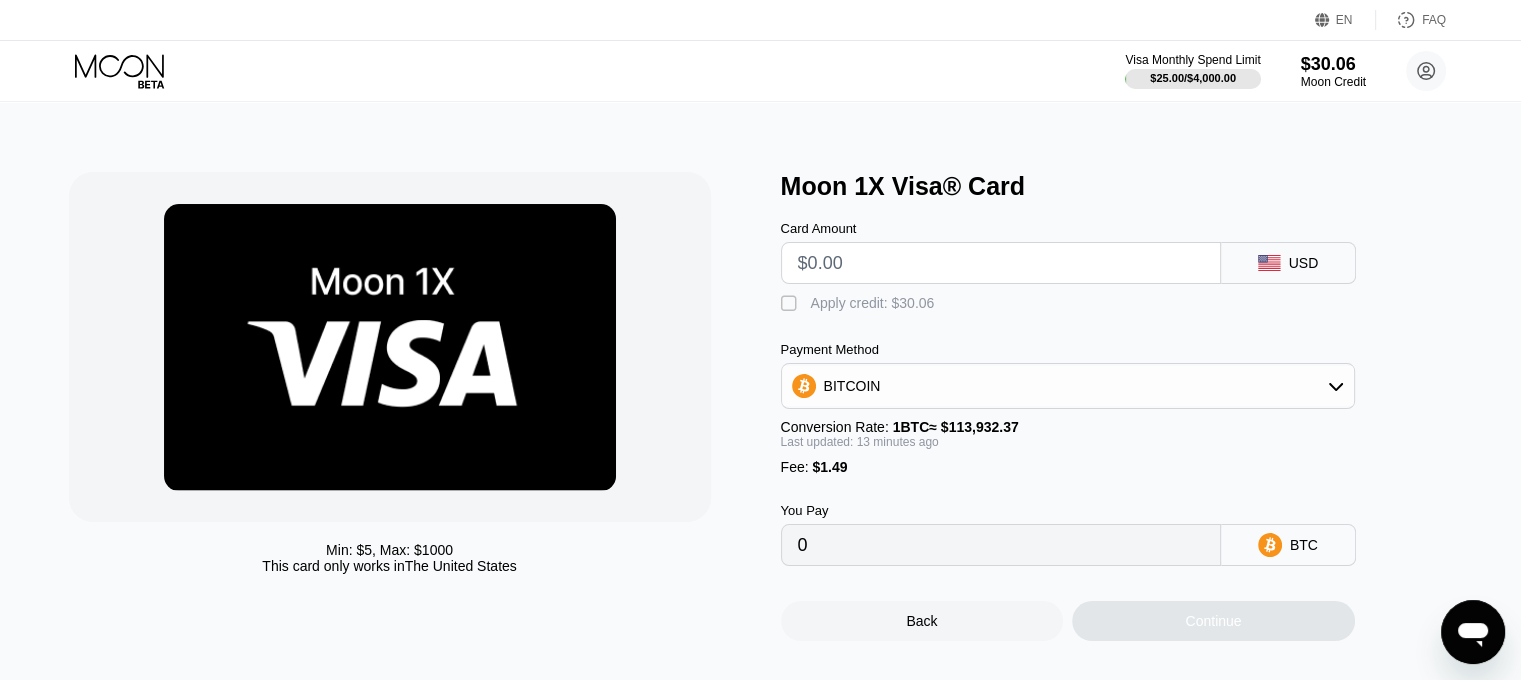 type on "0" 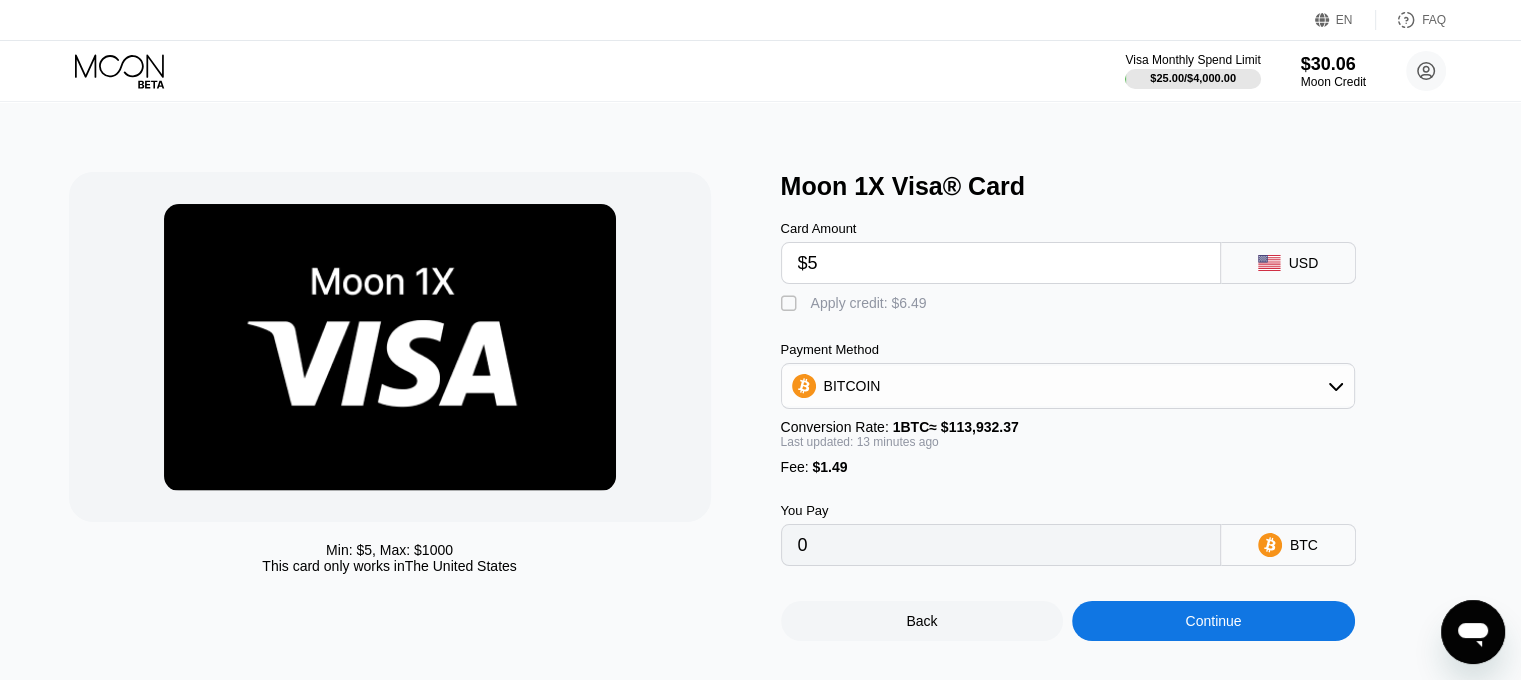 type on "0.00005691" 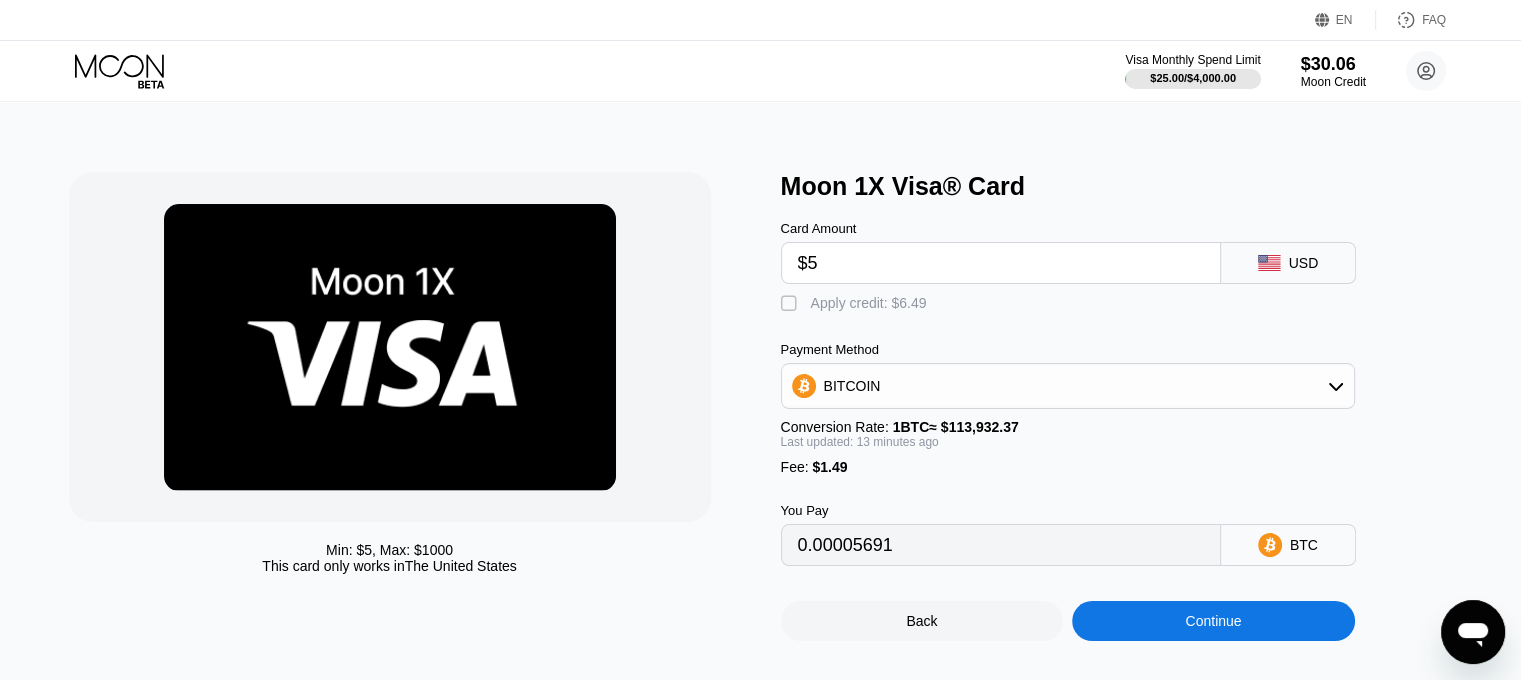 type on "$5" 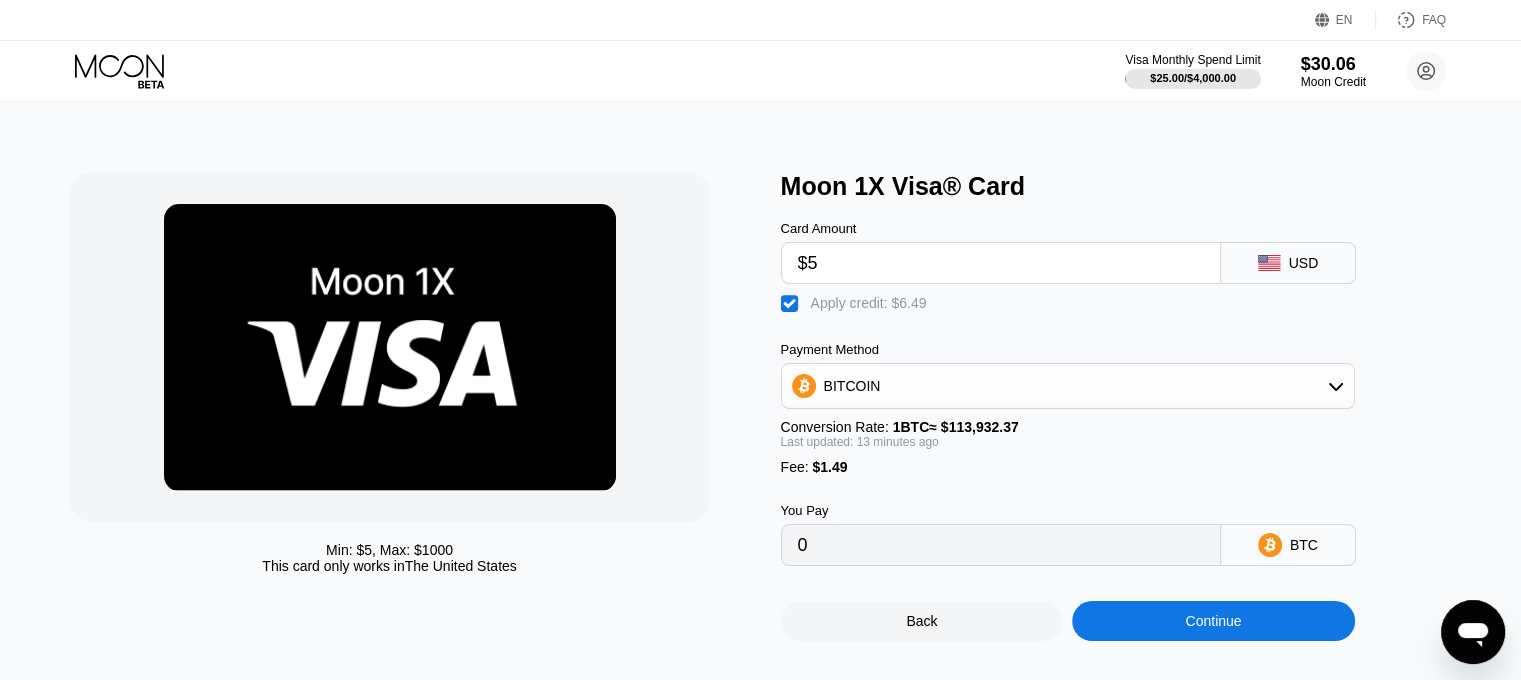 click on "Continue" at bounding box center [1213, 621] 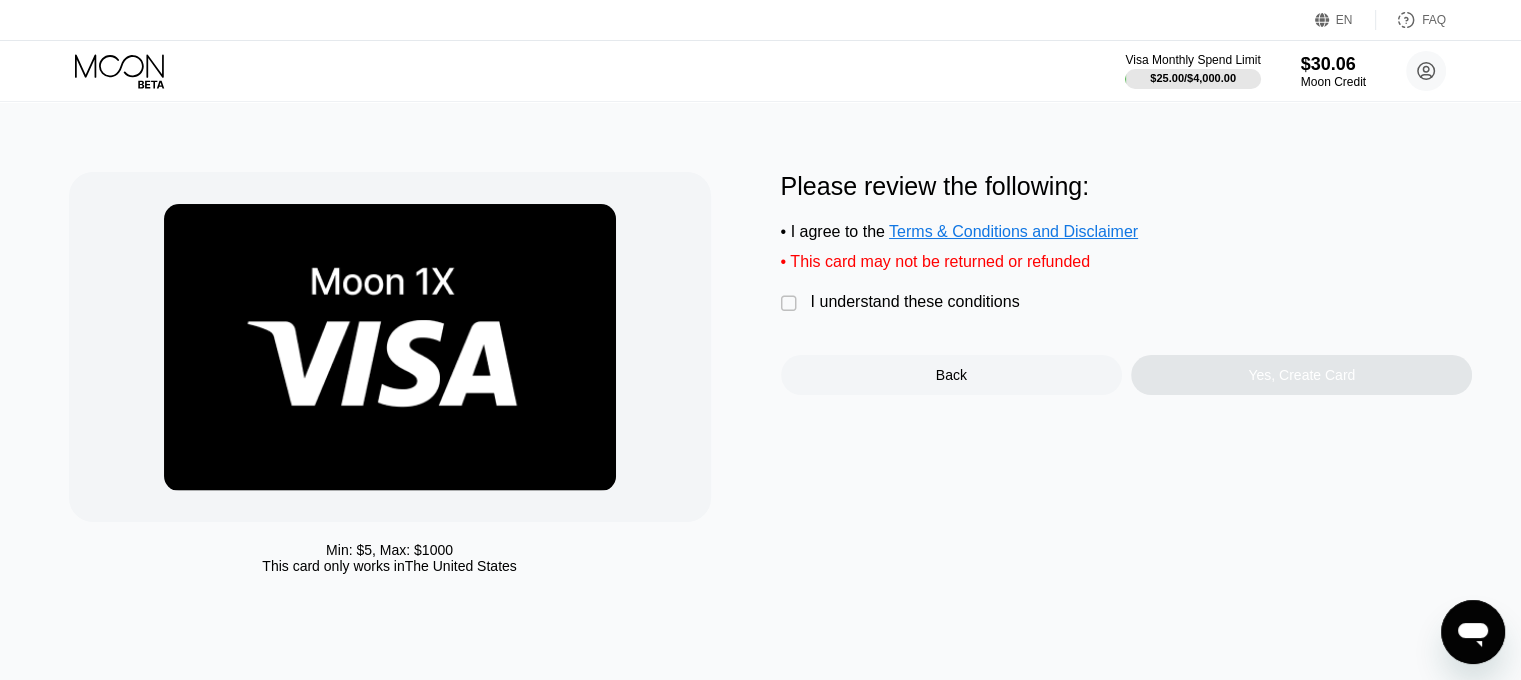 click on "I understand these conditions" at bounding box center (915, 302) 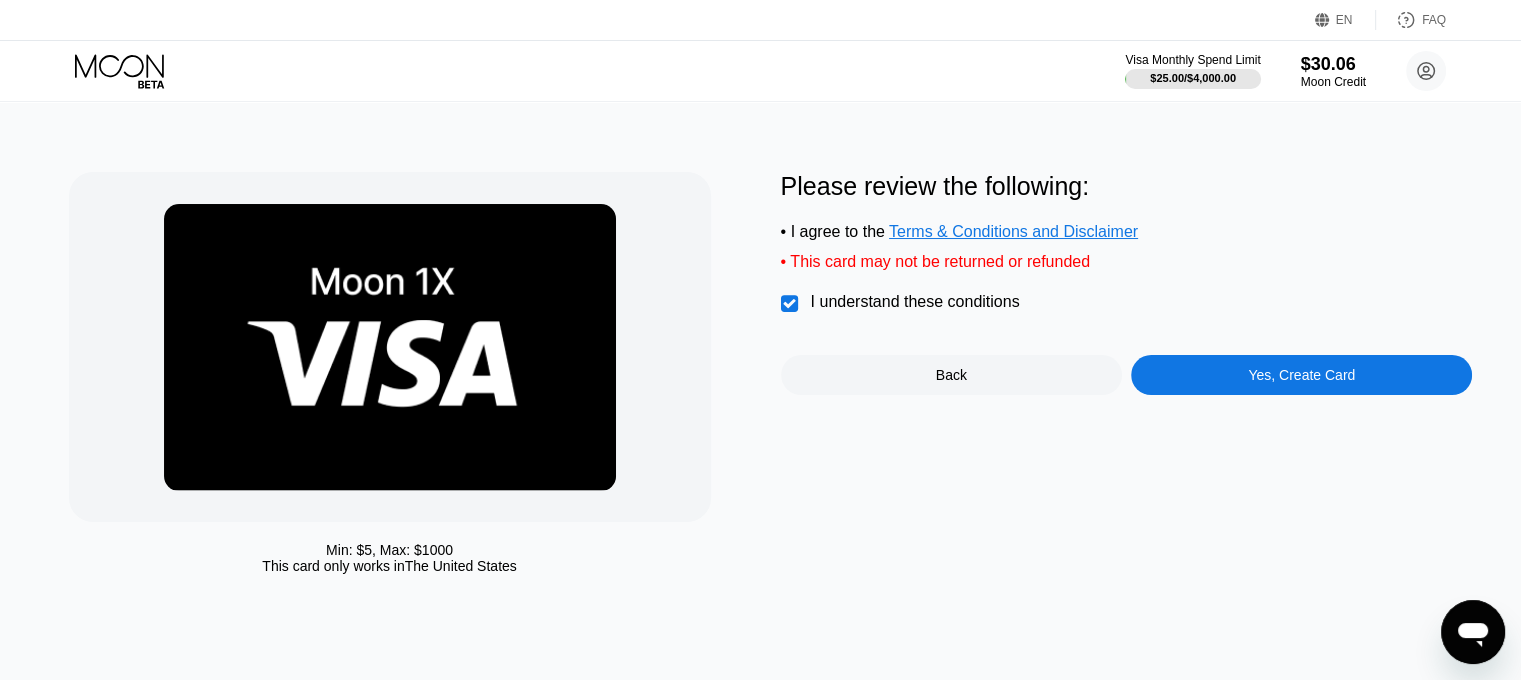 click on "Yes, Create Card" at bounding box center (1301, 375) 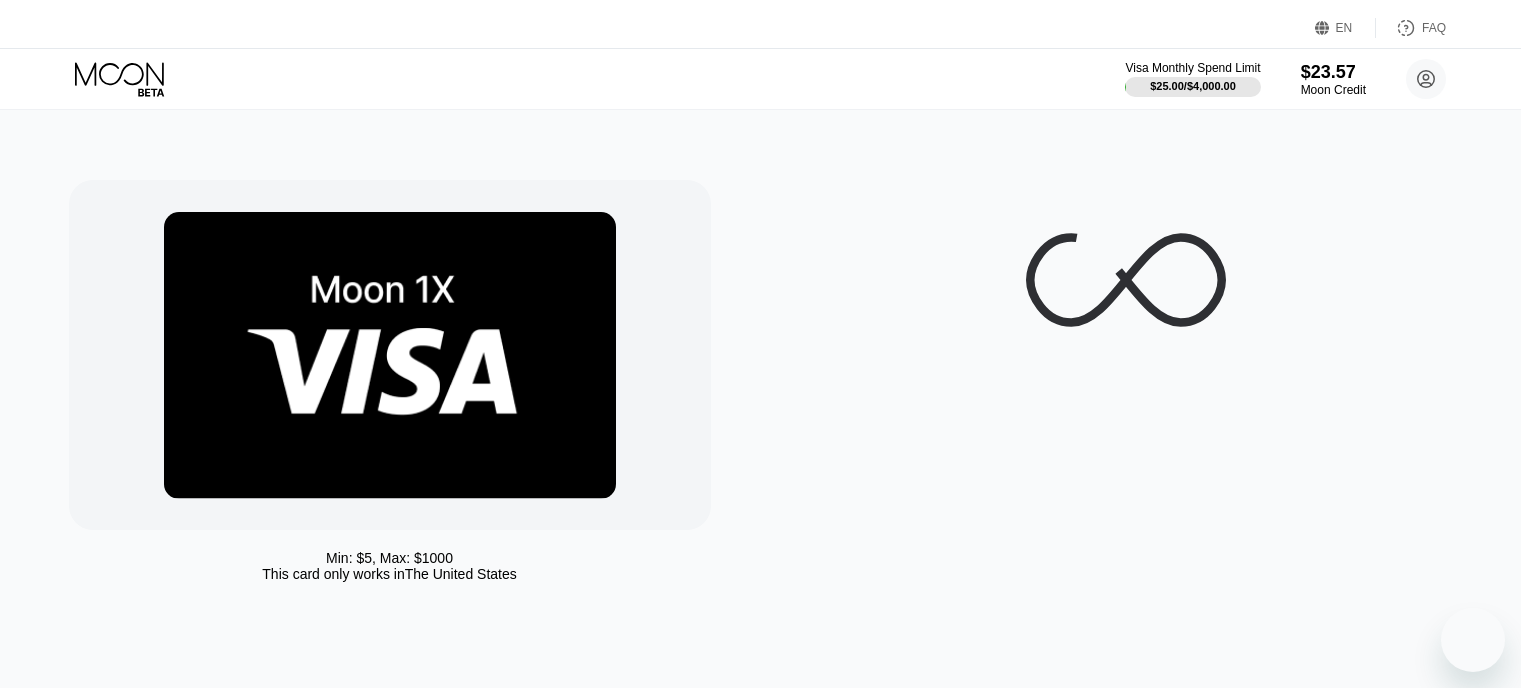 scroll, scrollTop: 0, scrollLeft: 0, axis: both 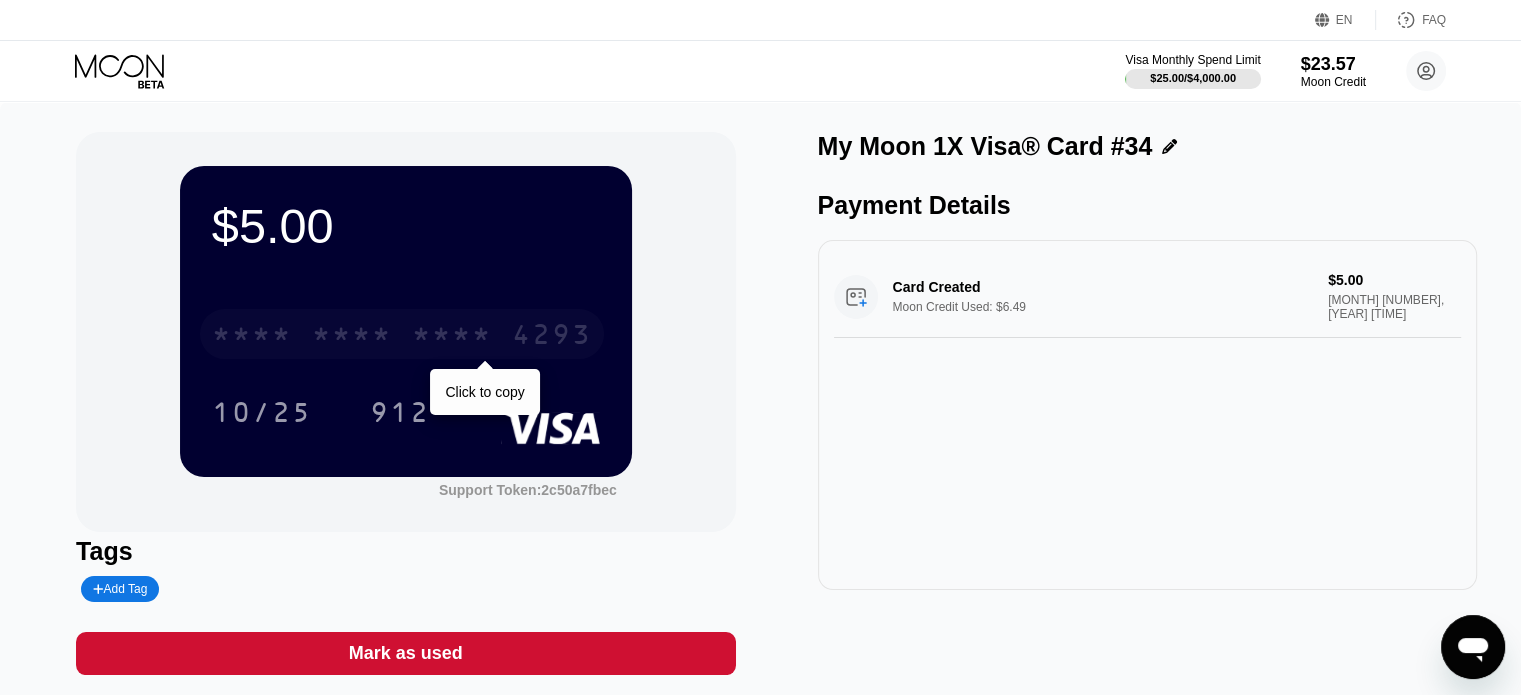 drag, startPoint x: 475, startPoint y: 339, endPoint x: 553, endPoint y: 370, distance: 83.9345 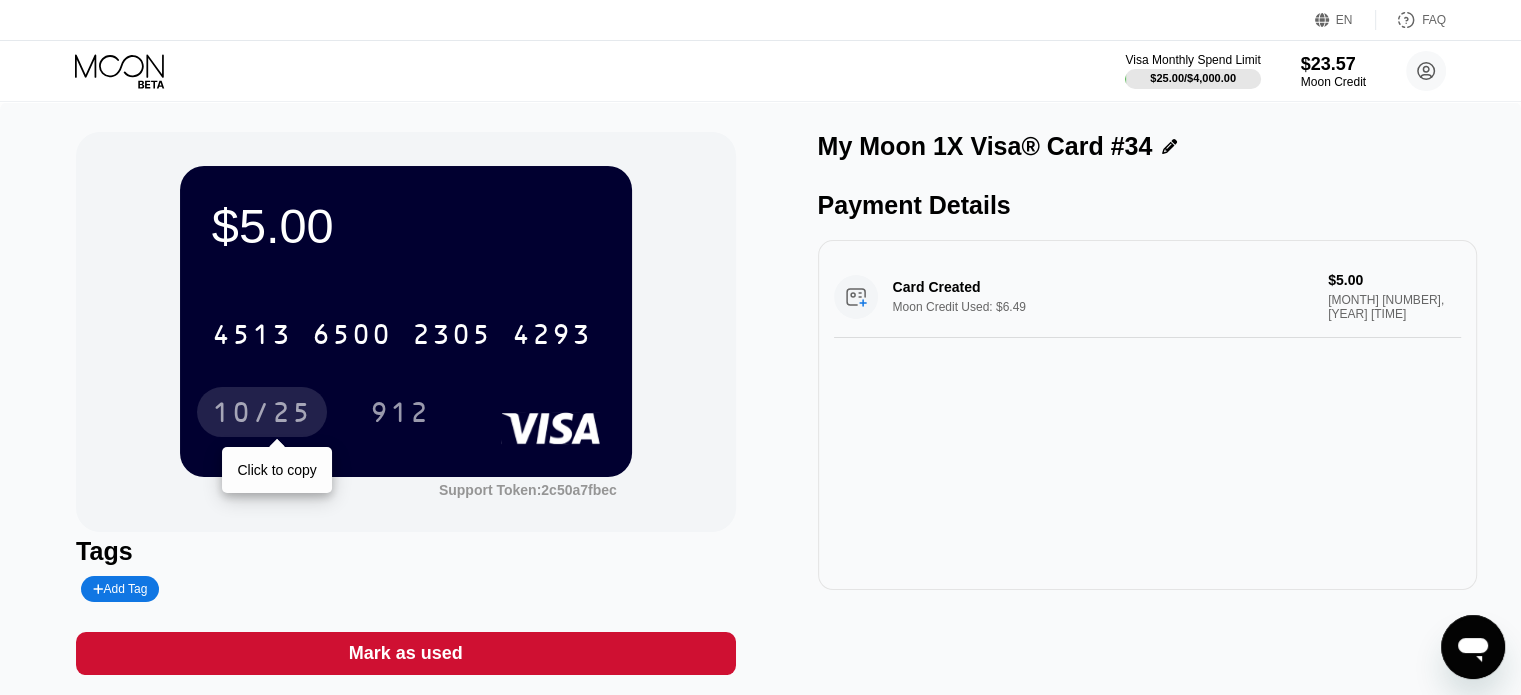 click on "10/25" at bounding box center [262, 412] 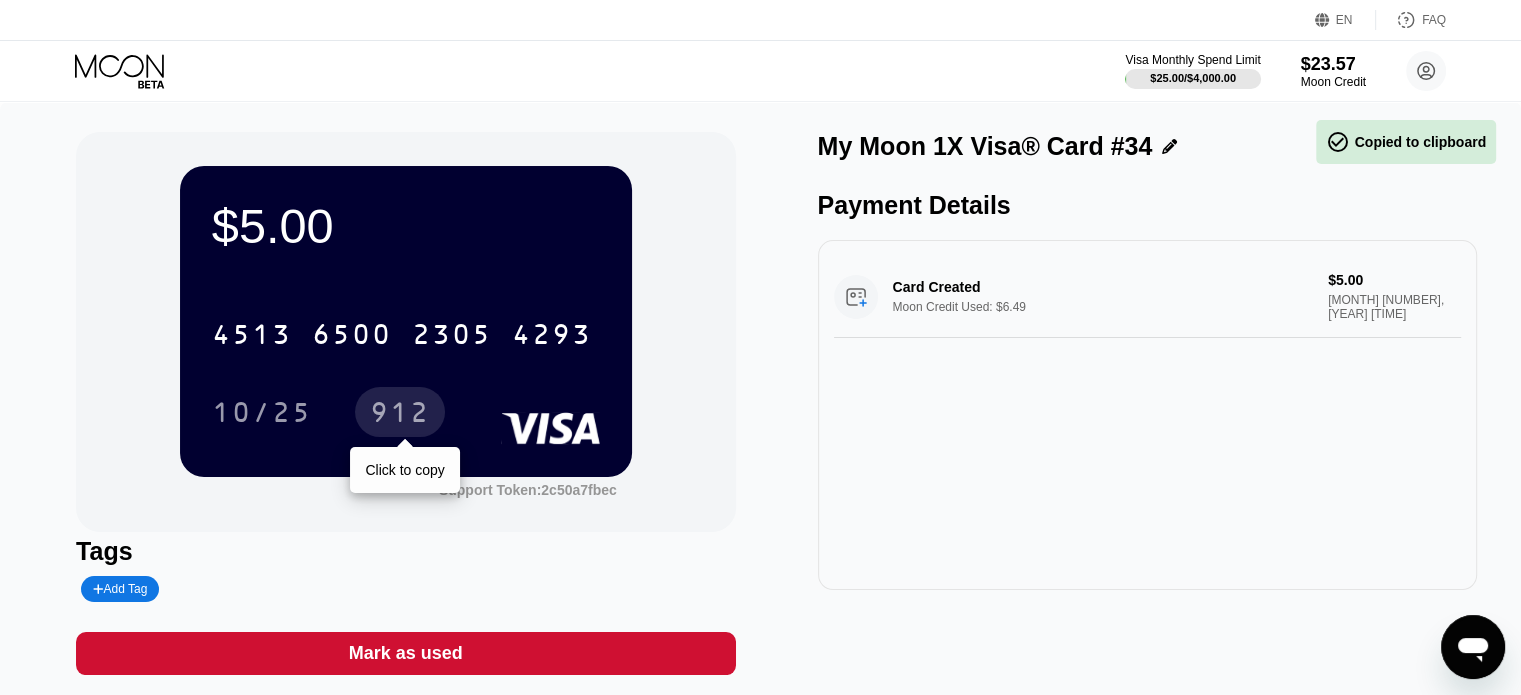 click on "912" at bounding box center [400, 415] 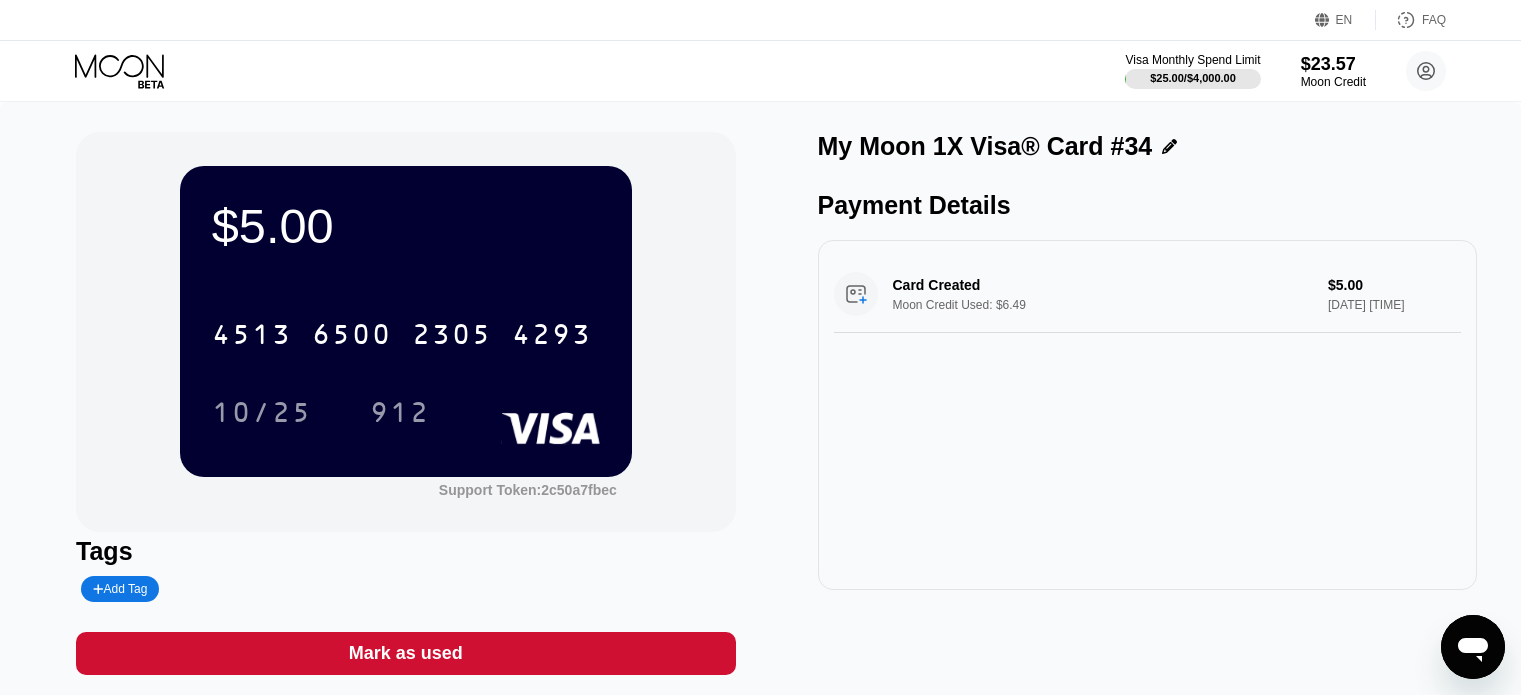 scroll, scrollTop: 0, scrollLeft: 0, axis: both 